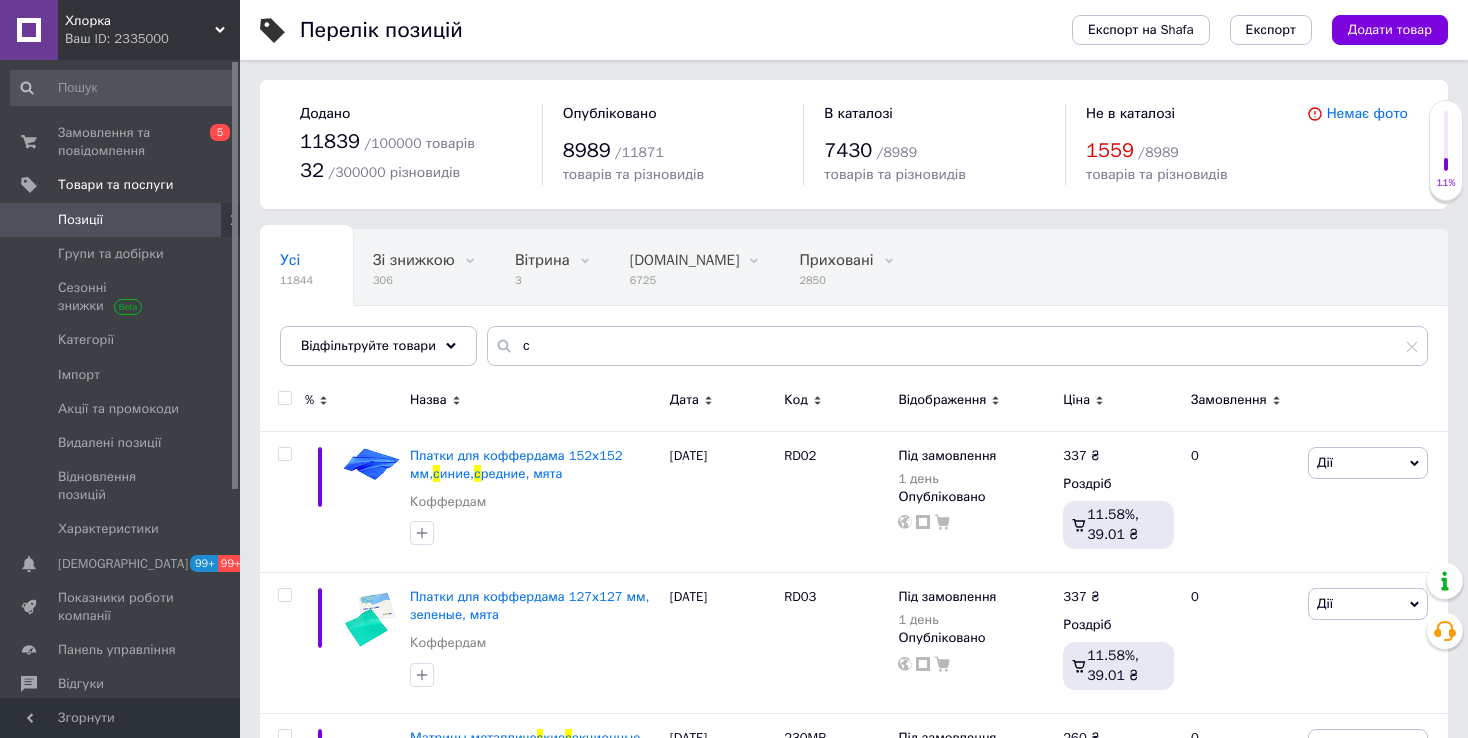 scroll, scrollTop: 0, scrollLeft: 0, axis: both 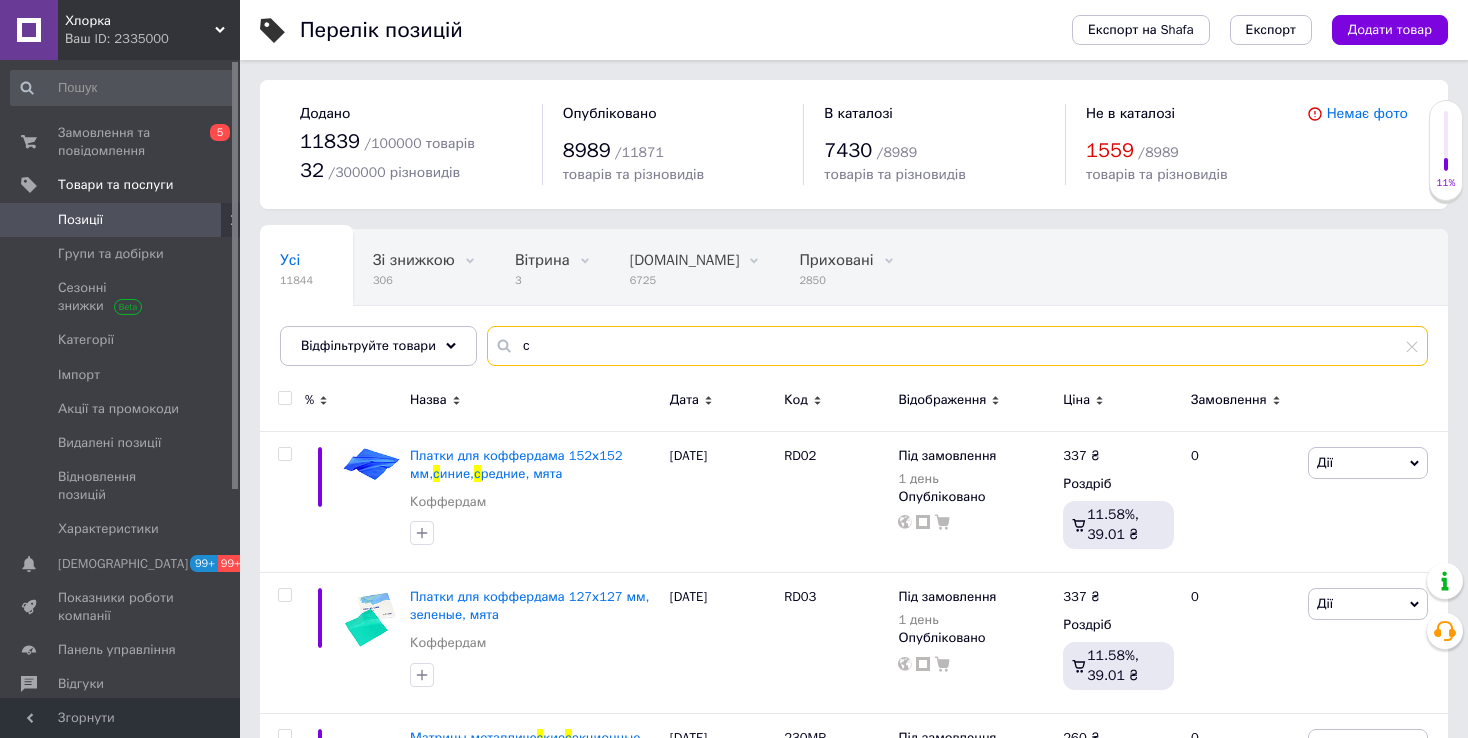 drag, startPoint x: 546, startPoint y: 358, endPoint x: 479, endPoint y: 346, distance: 68.06615 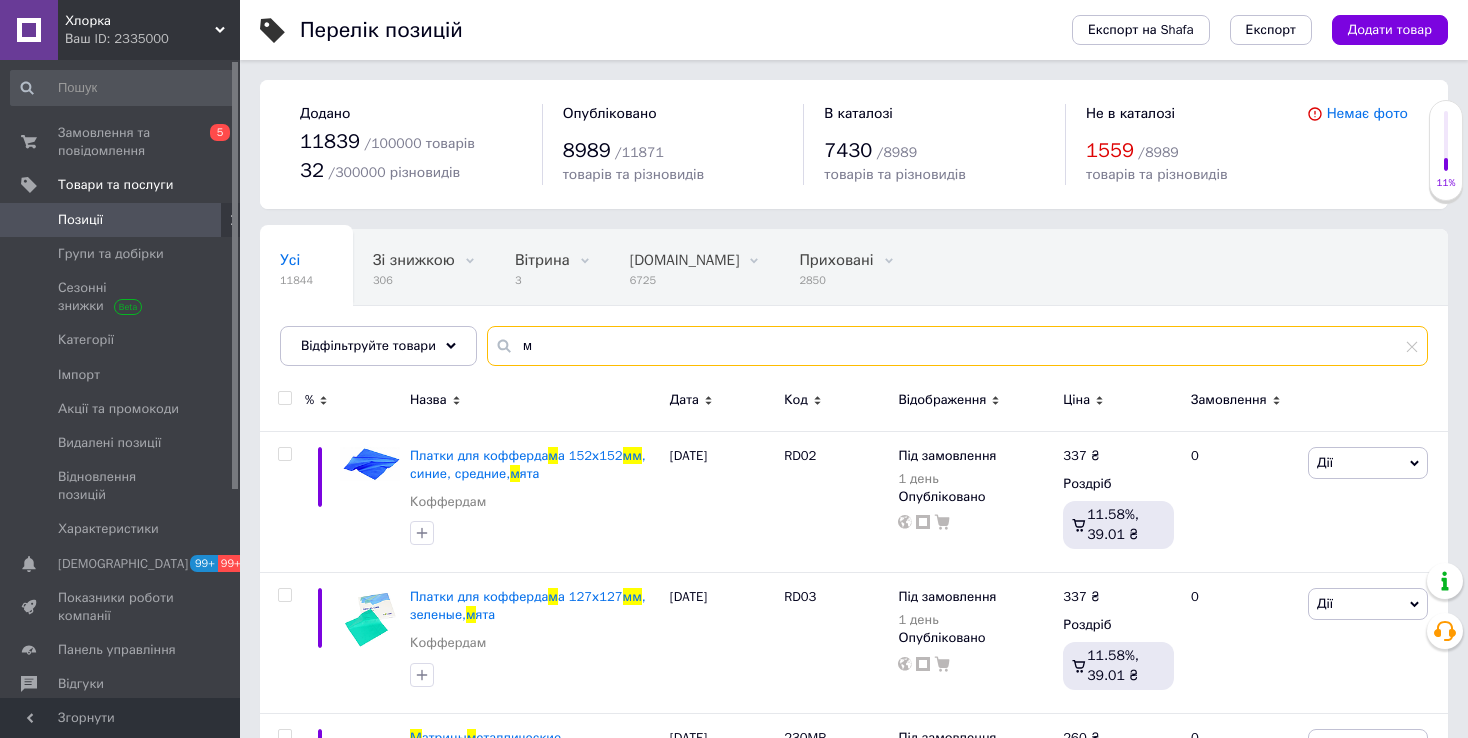 drag, startPoint x: 533, startPoint y: 346, endPoint x: 502, endPoint y: 346, distance: 31 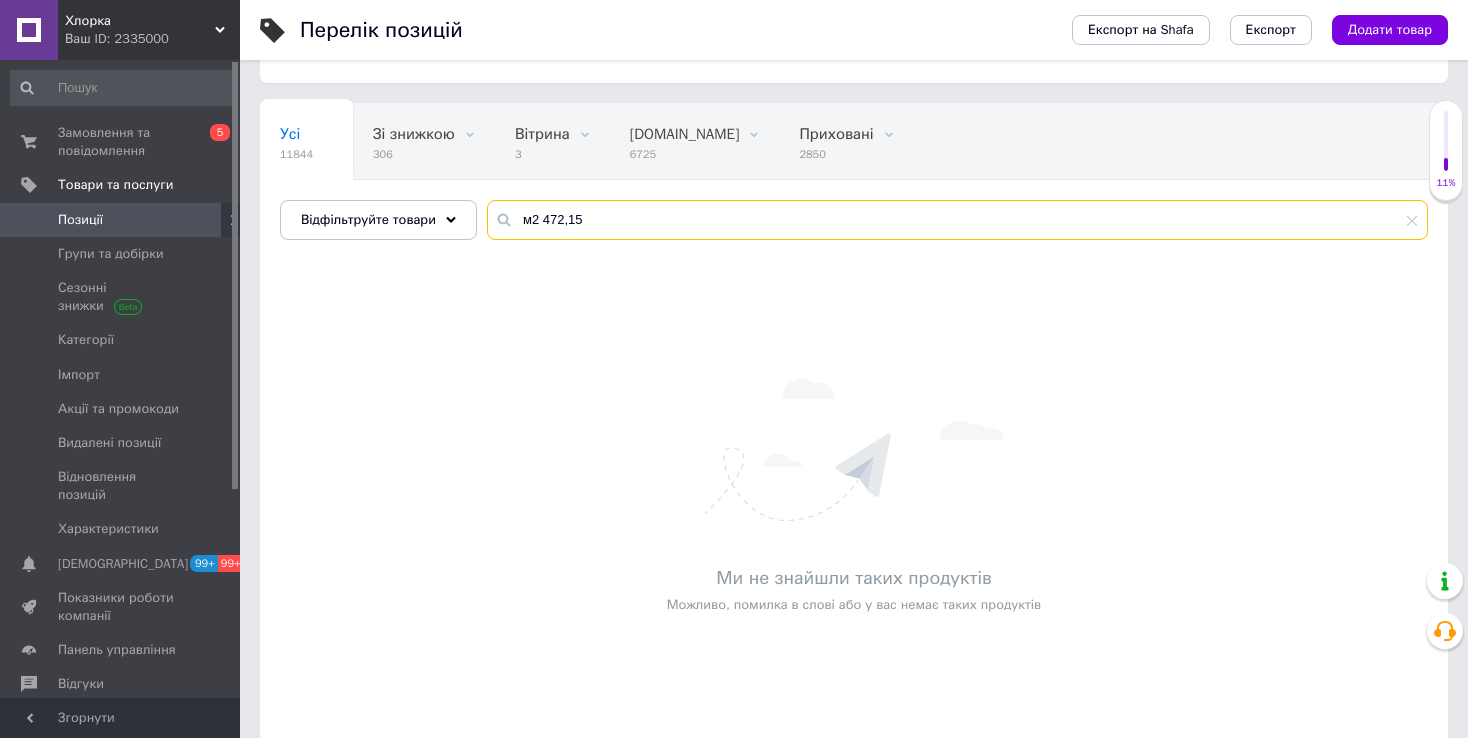 scroll, scrollTop: 150, scrollLeft: 0, axis: vertical 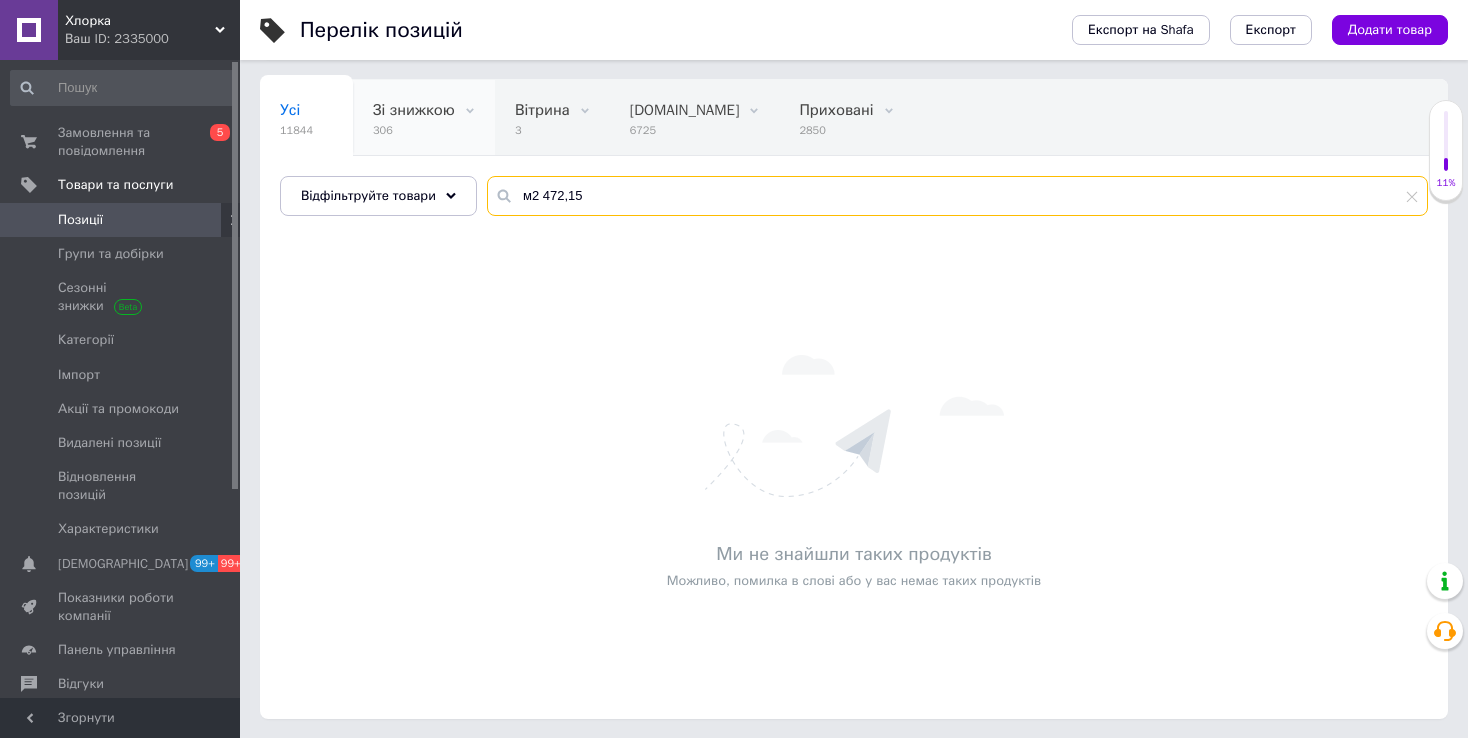 drag, startPoint x: 594, startPoint y: 188, endPoint x: 390, endPoint y: 152, distance: 207.15211 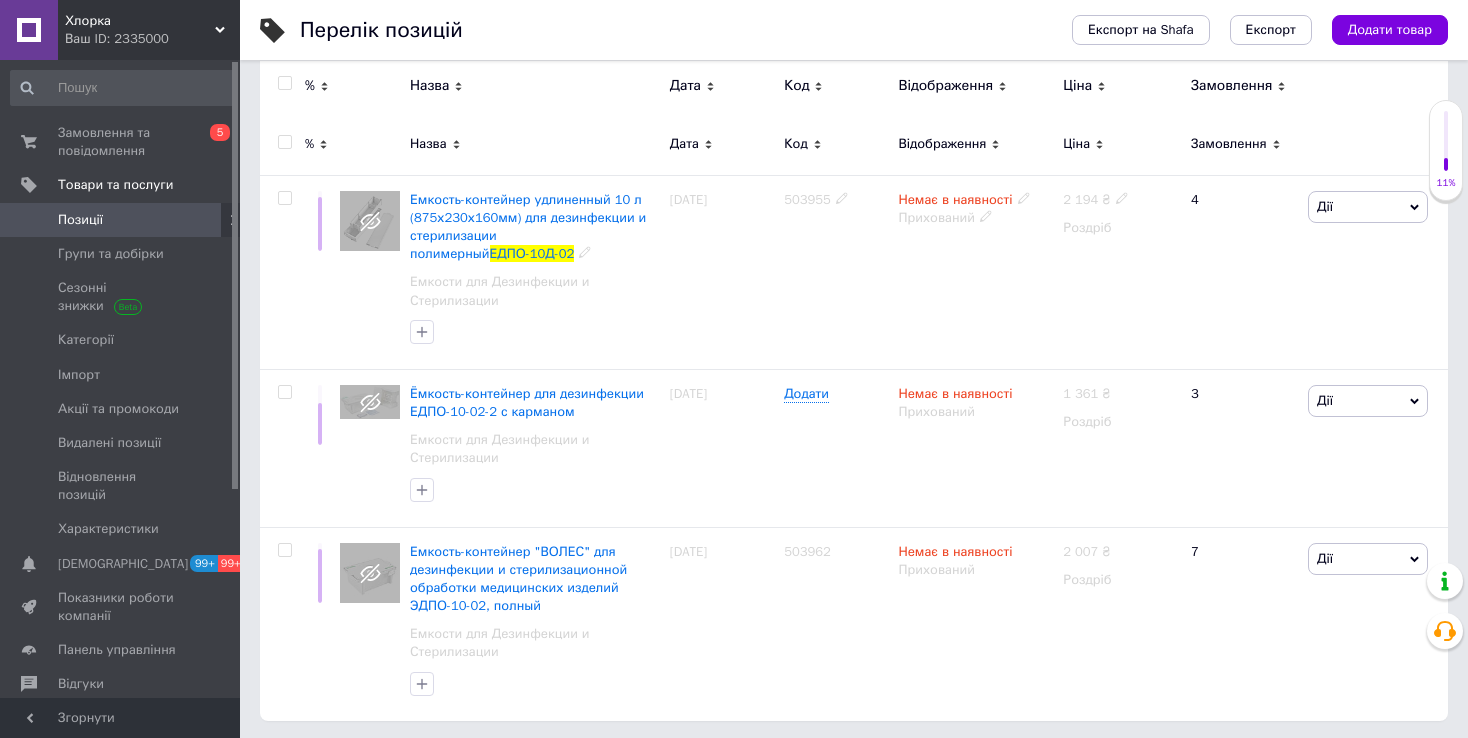 scroll, scrollTop: 239, scrollLeft: 0, axis: vertical 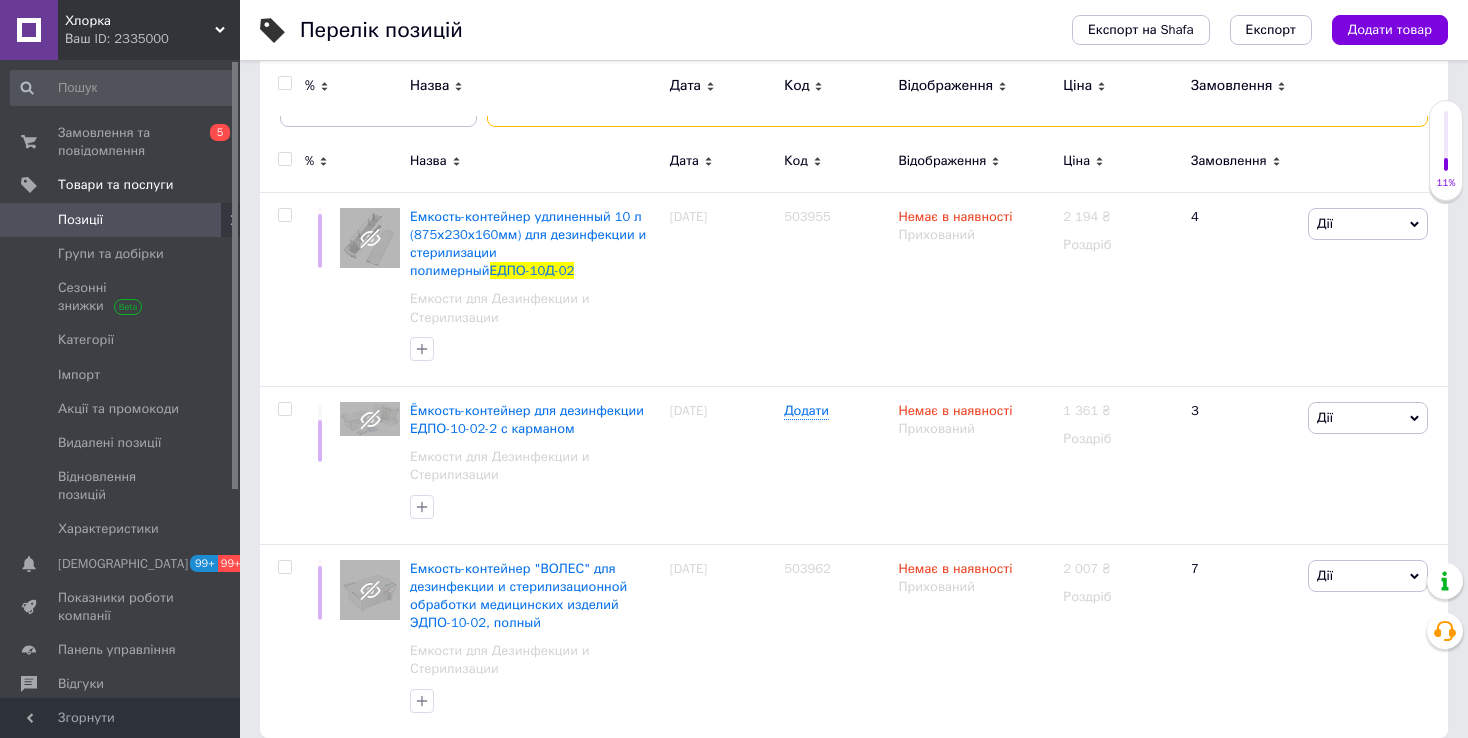 type on "ЕДПО-10Д-02" 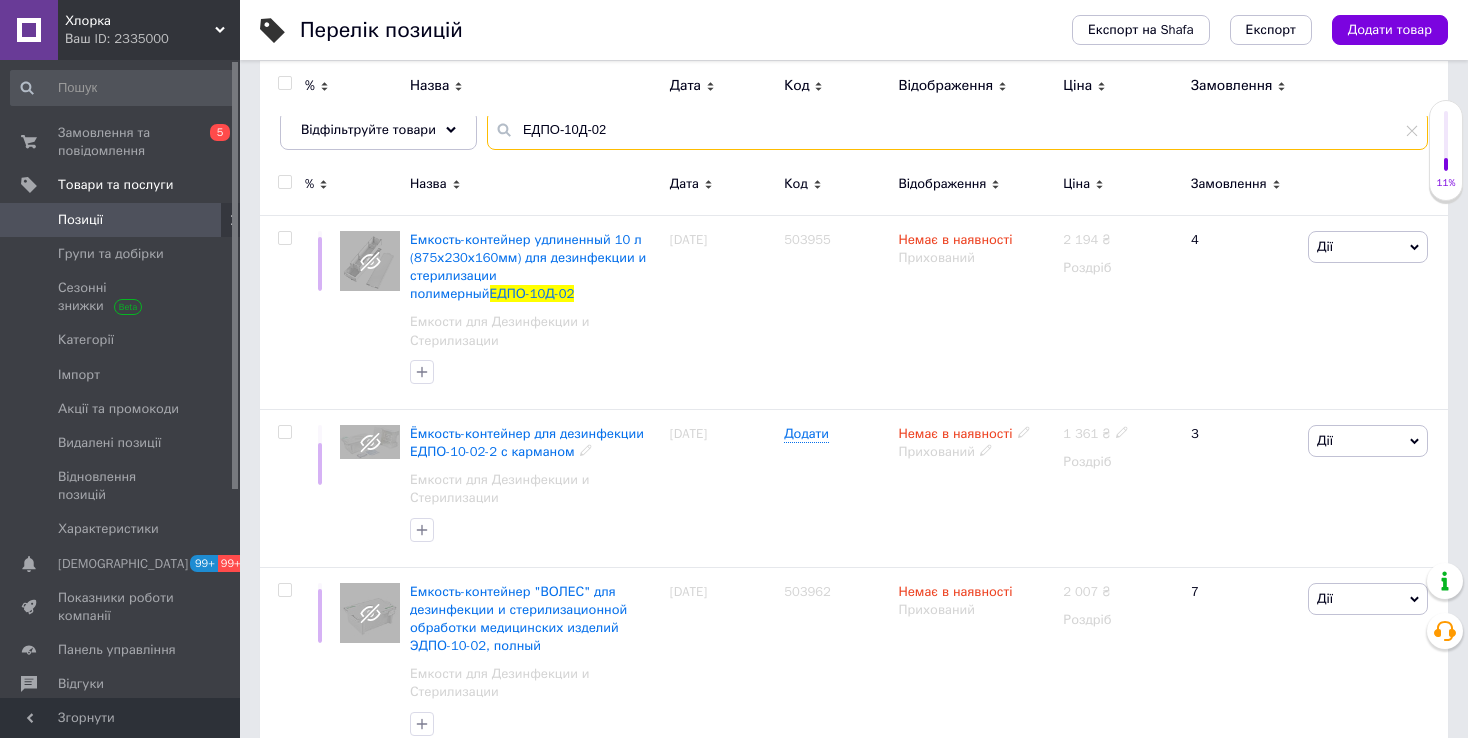 scroll, scrollTop: 0, scrollLeft: 0, axis: both 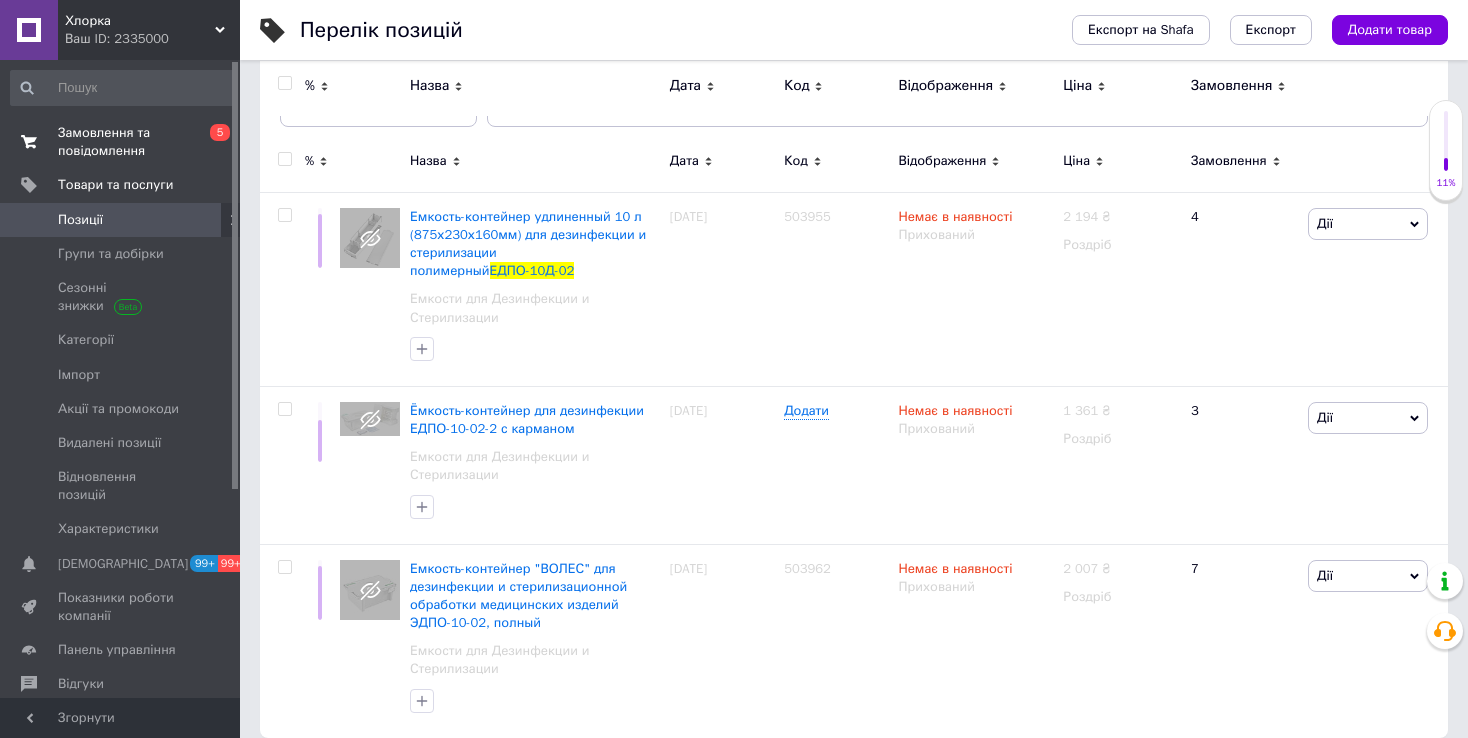 click on "Замовлення та повідомлення 0 5" at bounding box center [123, 142] 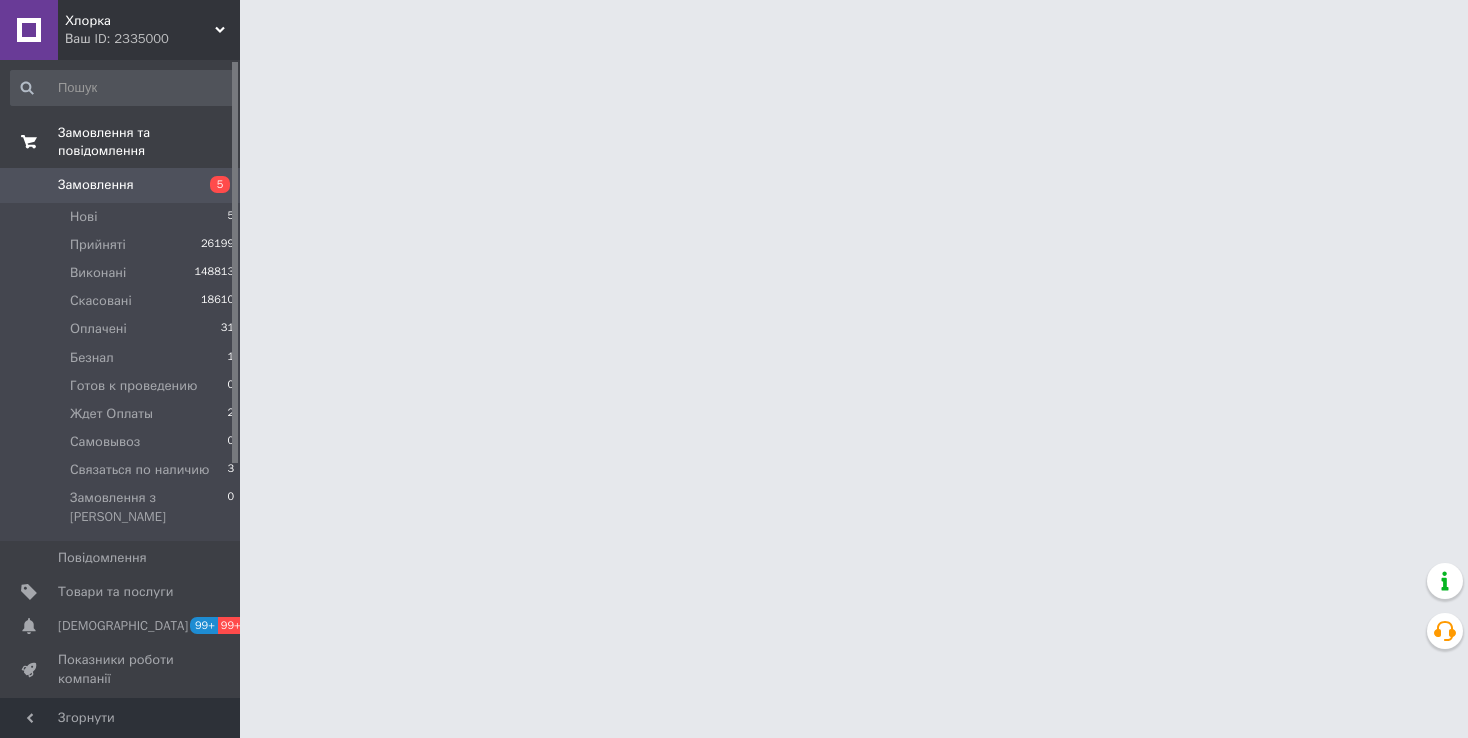 scroll, scrollTop: 0, scrollLeft: 0, axis: both 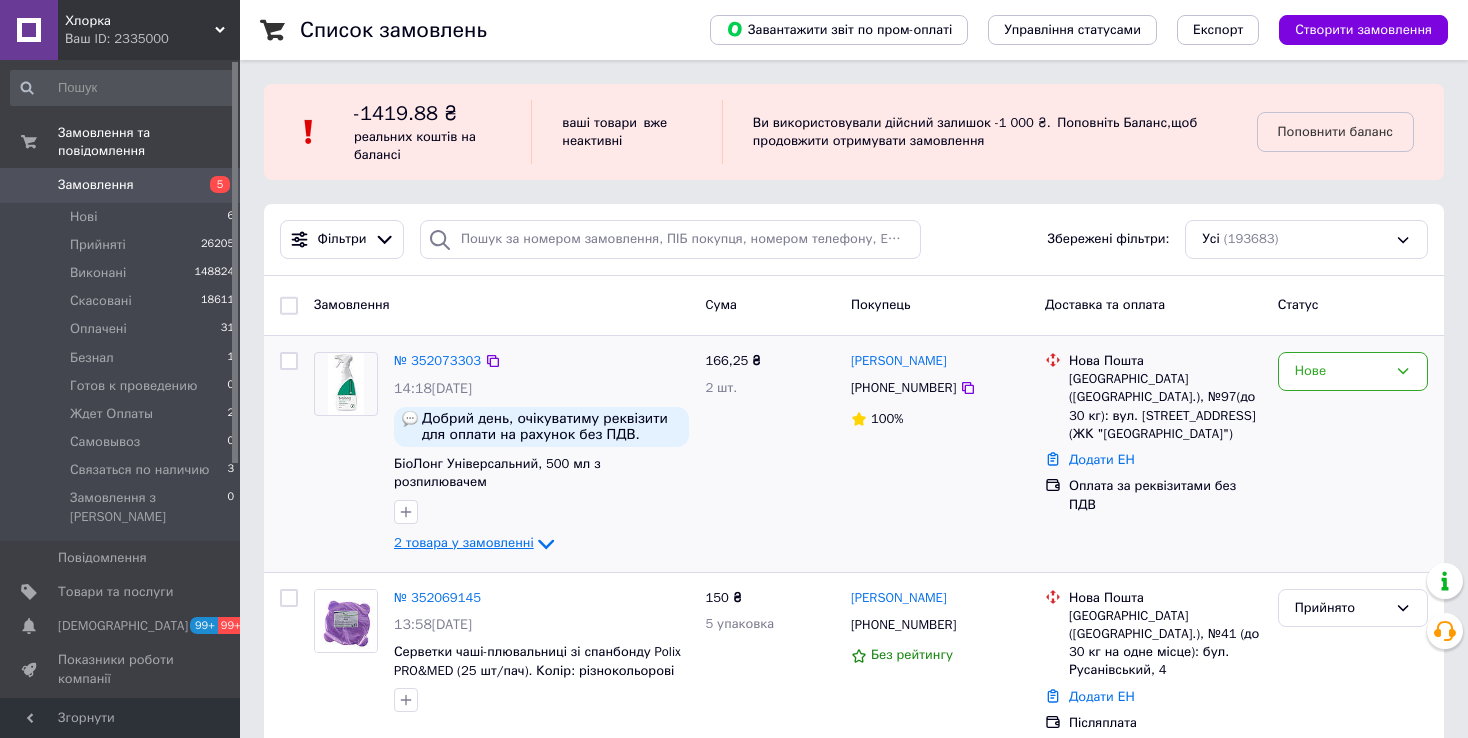 click on "2 товара у замовленні" at bounding box center (464, 542) 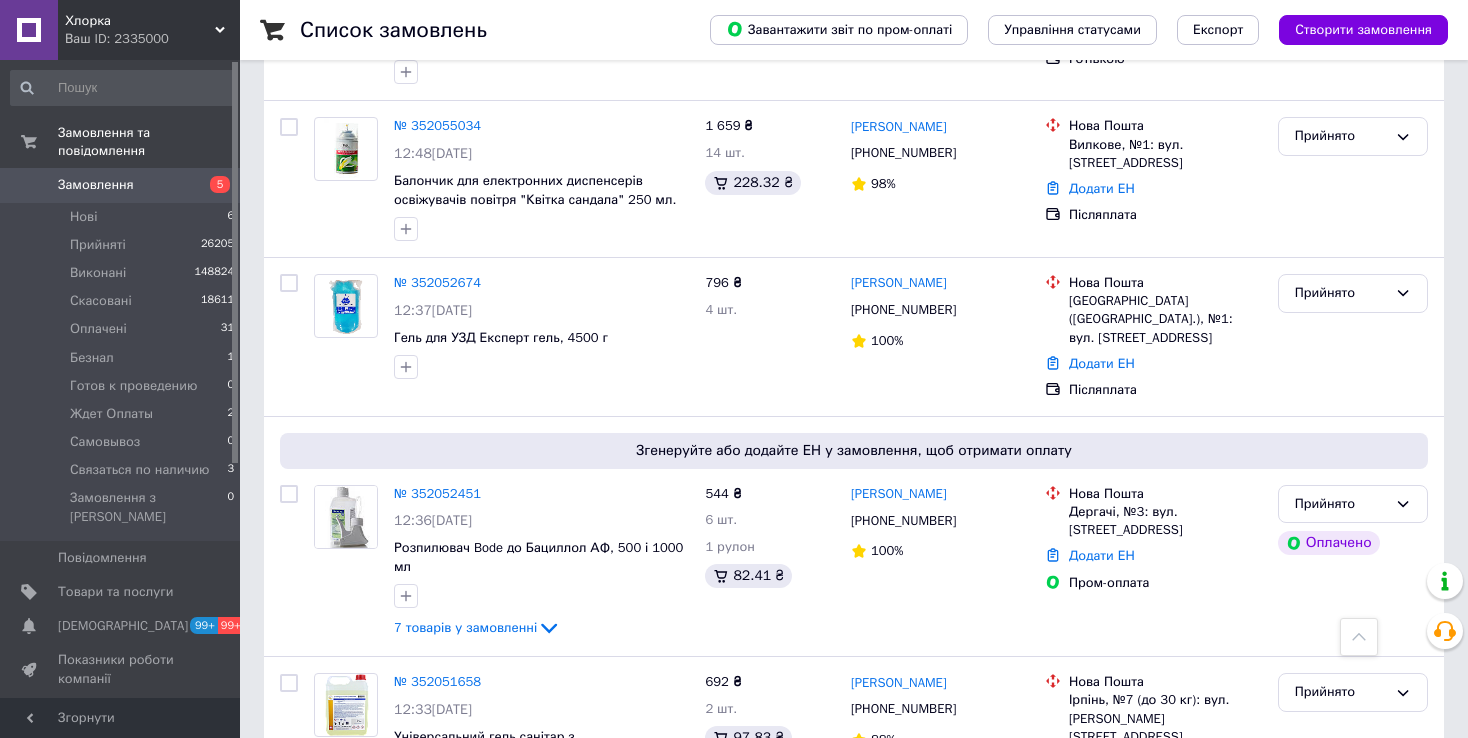 scroll, scrollTop: 2400, scrollLeft: 0, axis: vertical 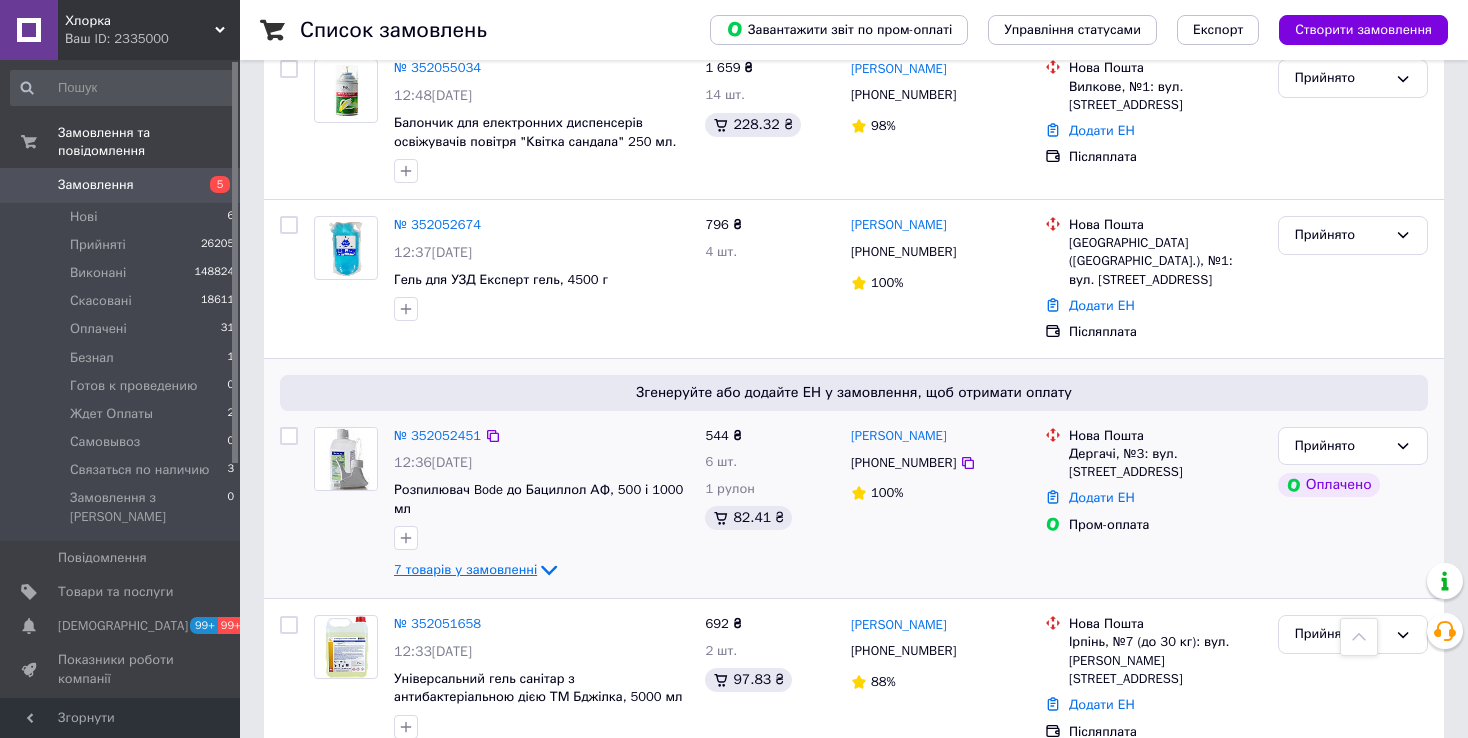 click on "7 товарів у замовленні" at bounding box center (465, 569) 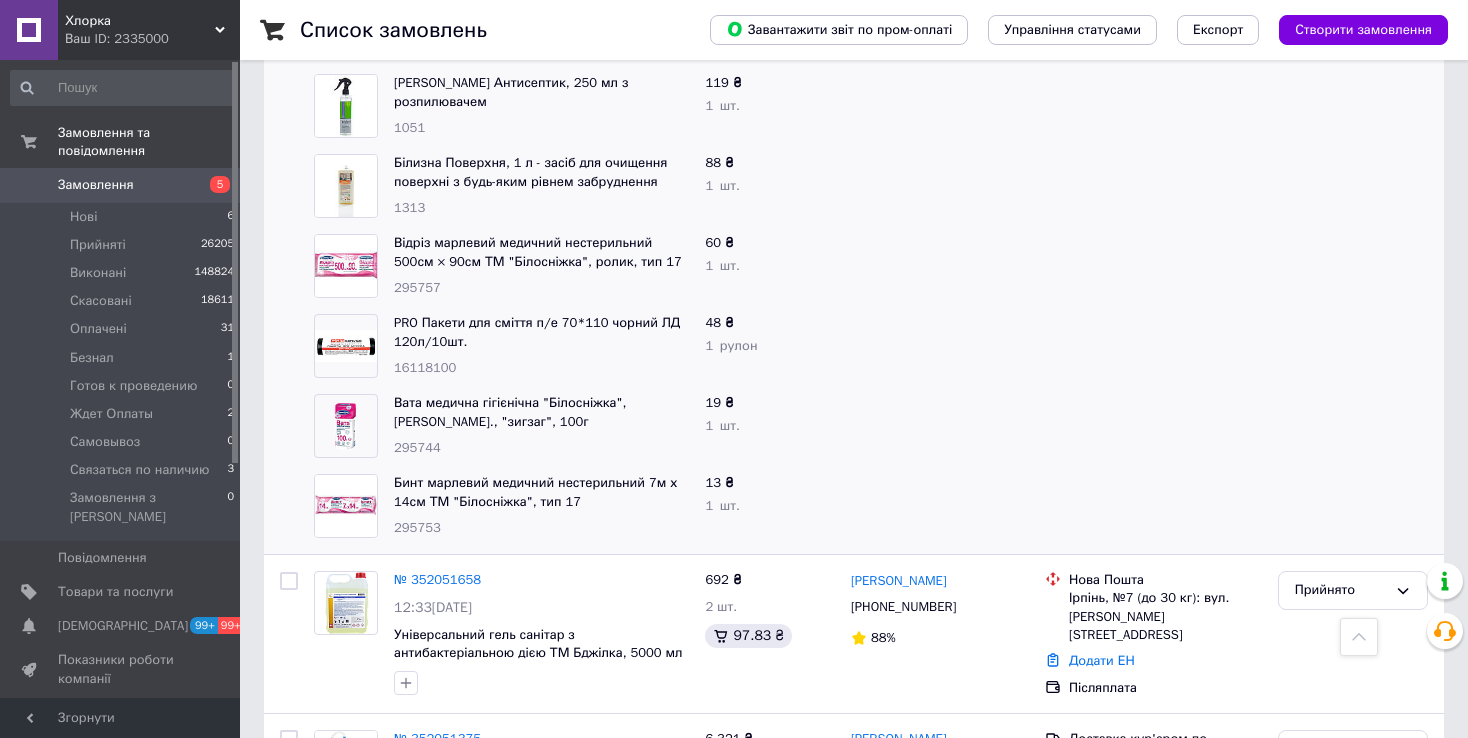 scroll, scrollTop: 3200, scrollLeft: 0, axis: vertical 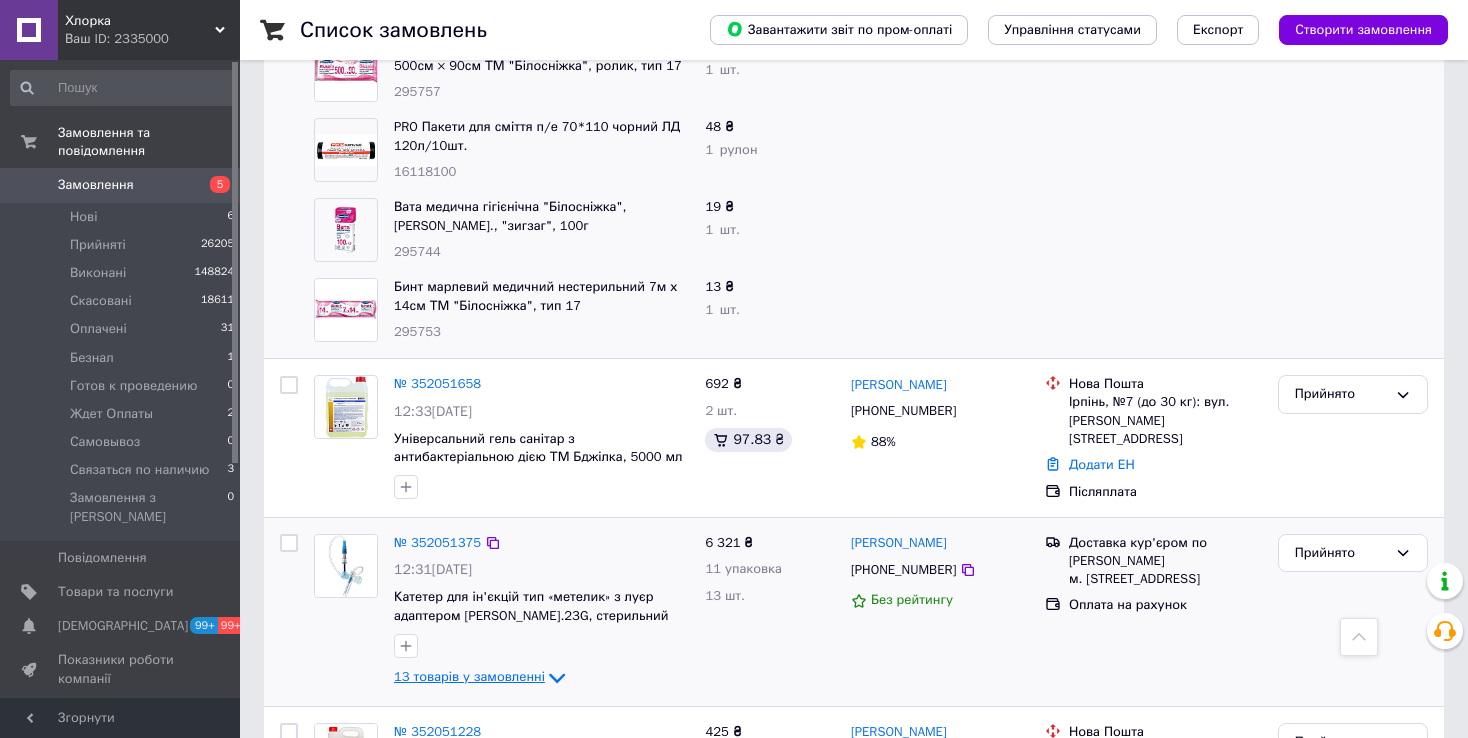 click on "13 товарів у замовленні" at bounding box center (469, 676) 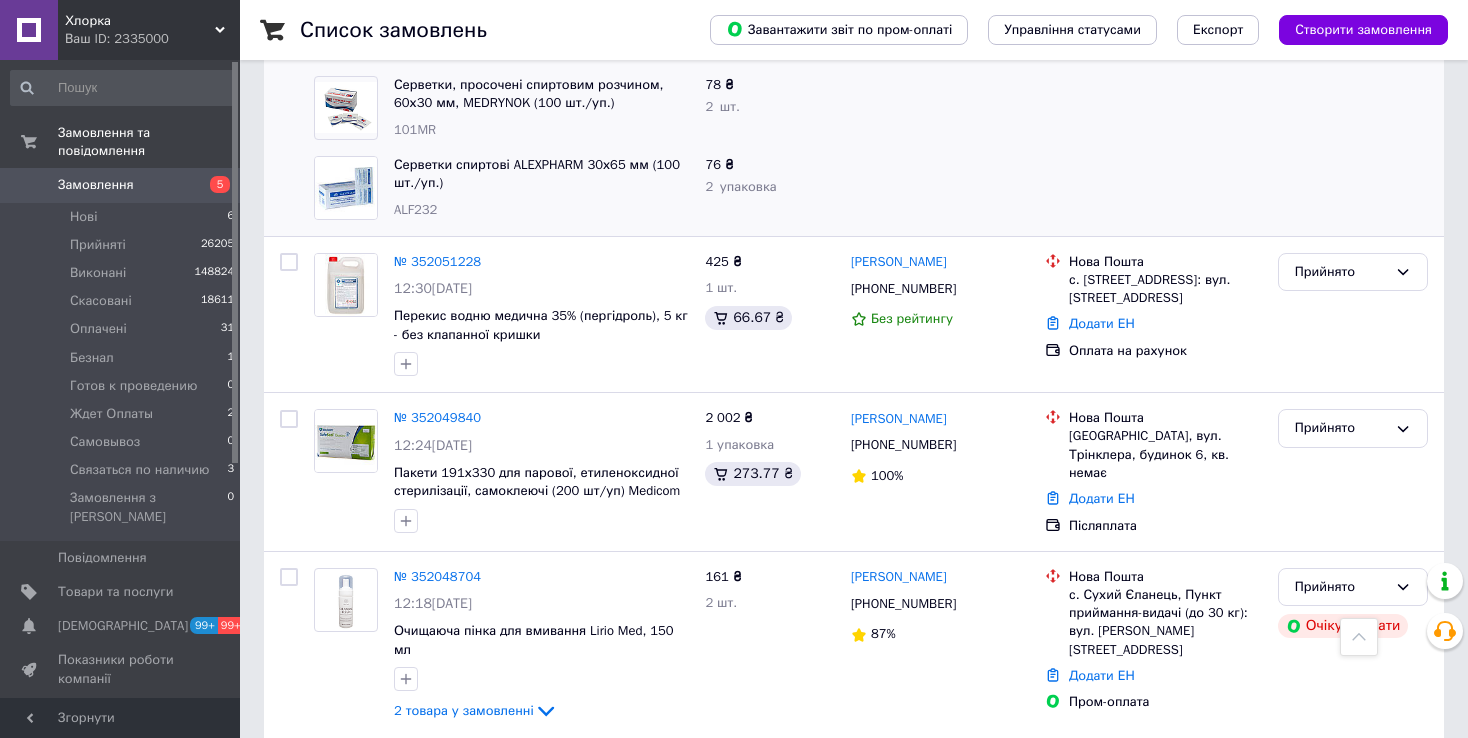 scroll, scrollTop: 4741, scrollLeft: 0, axis: vertical 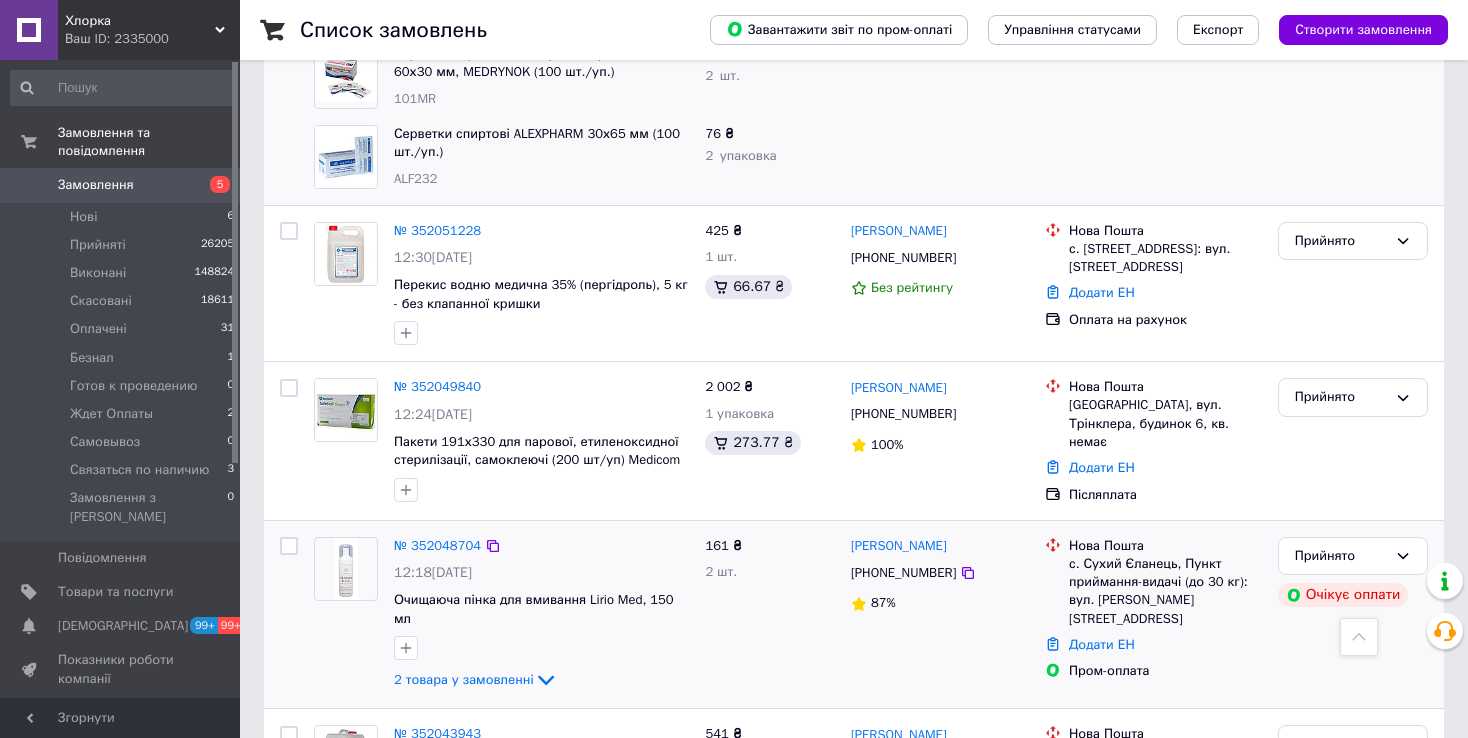 drag, startPoint x: 503, startPoint y: 462, endPoint x: 516, endPoint y: 443, distance: 23.021729 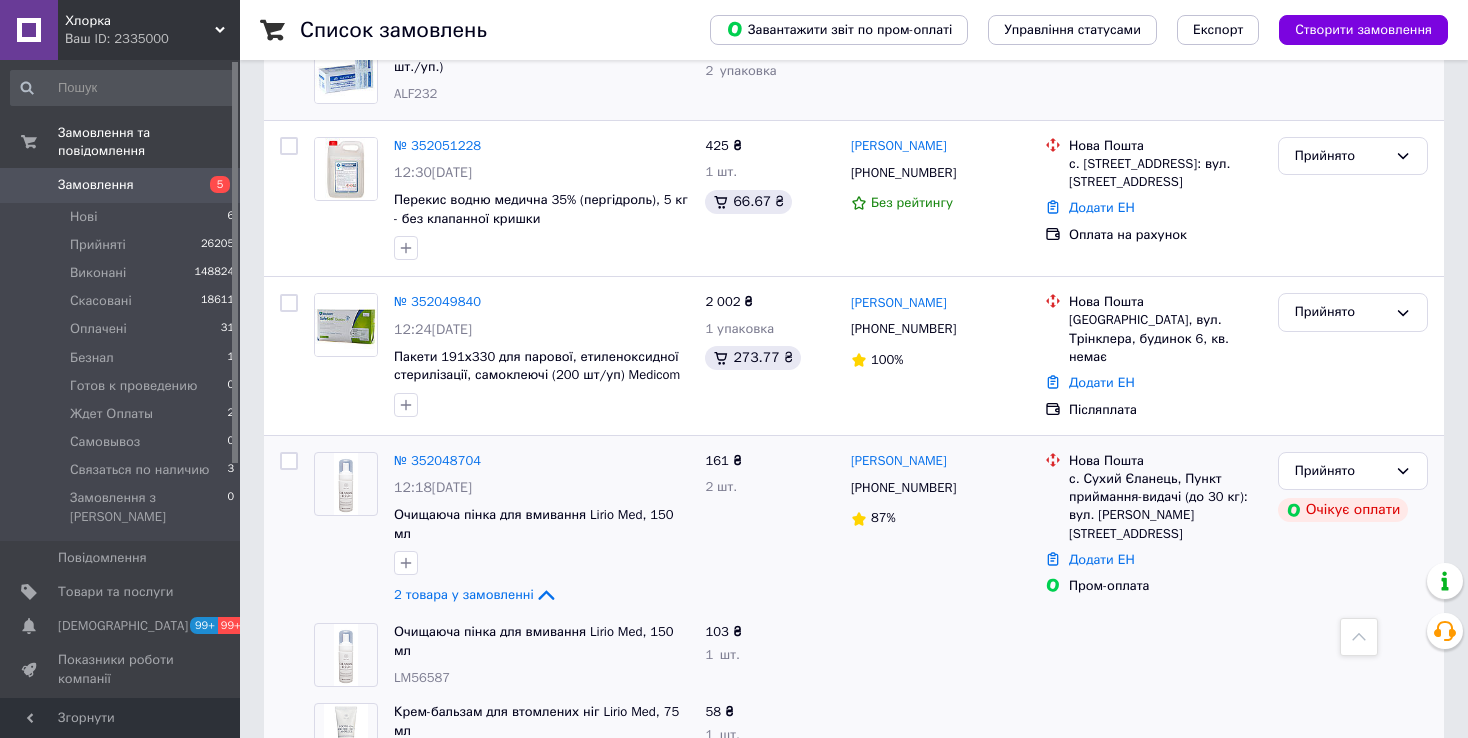 scroll, scrollTop: 4901, scrollLeft: 0, axis: vertical 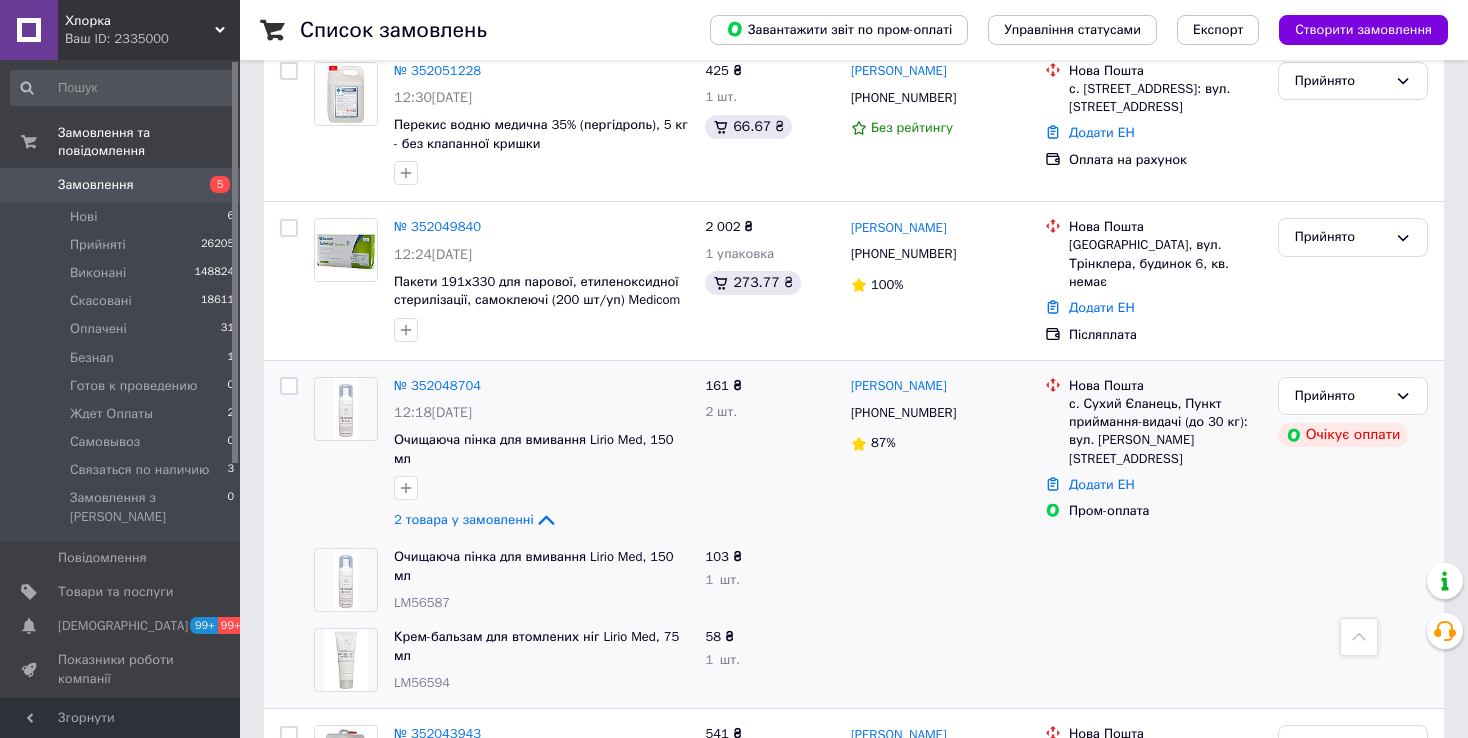 click on "2" at bounding box center [327, 910] 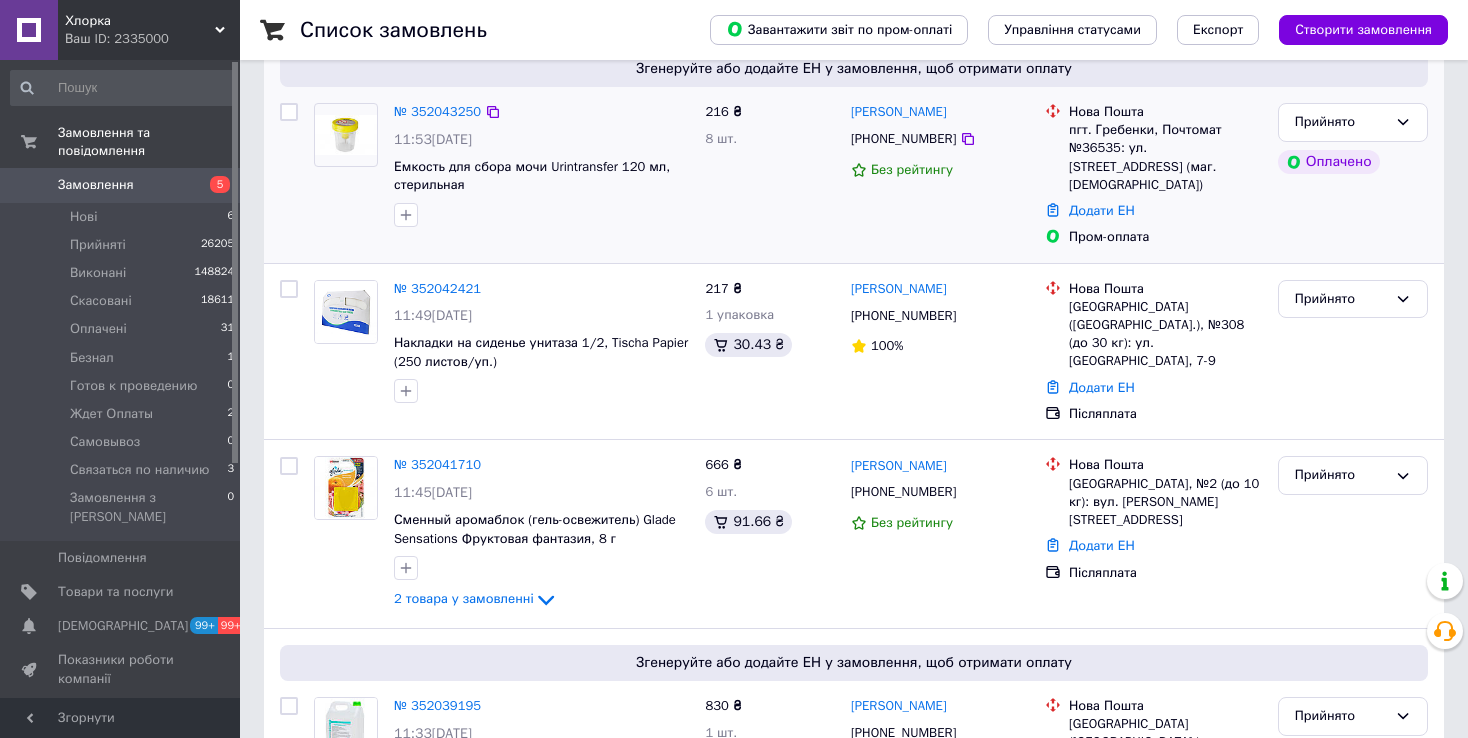 scroll, scrollTop: 500, scrollLeft: 0, axis: vertical 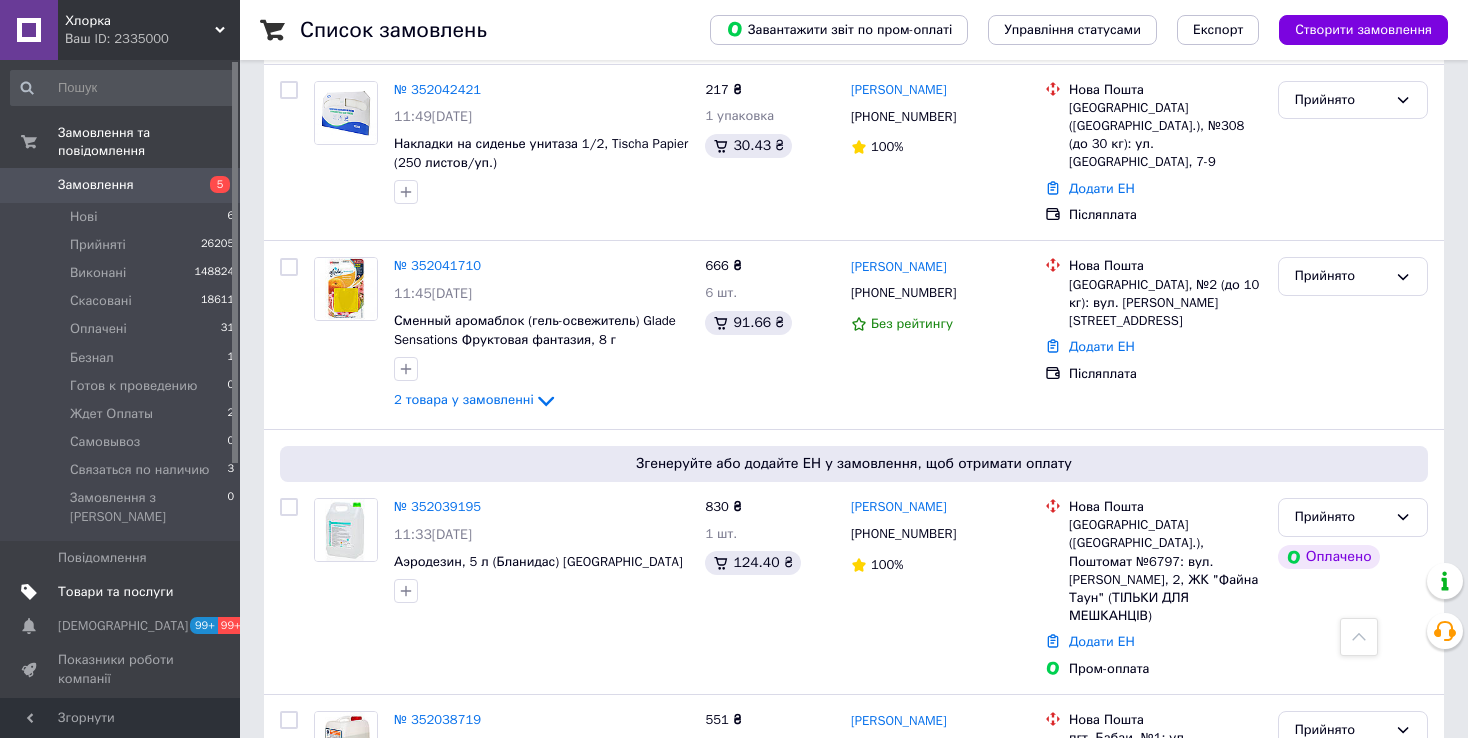 click on "Товари та послуги" at bounding box center (123, 592) 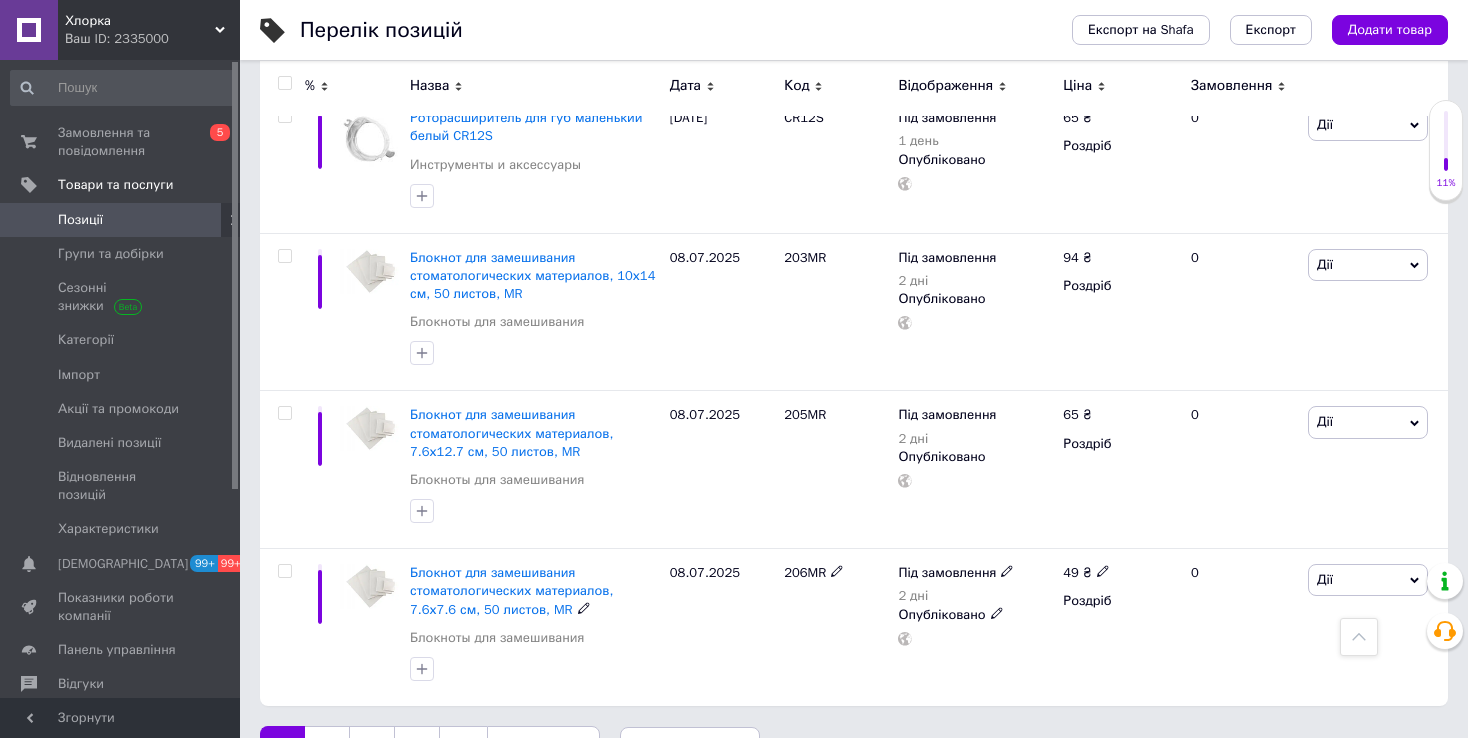 scroll, scrollTop: 2744, scrollLeft: 0, axis: vertical 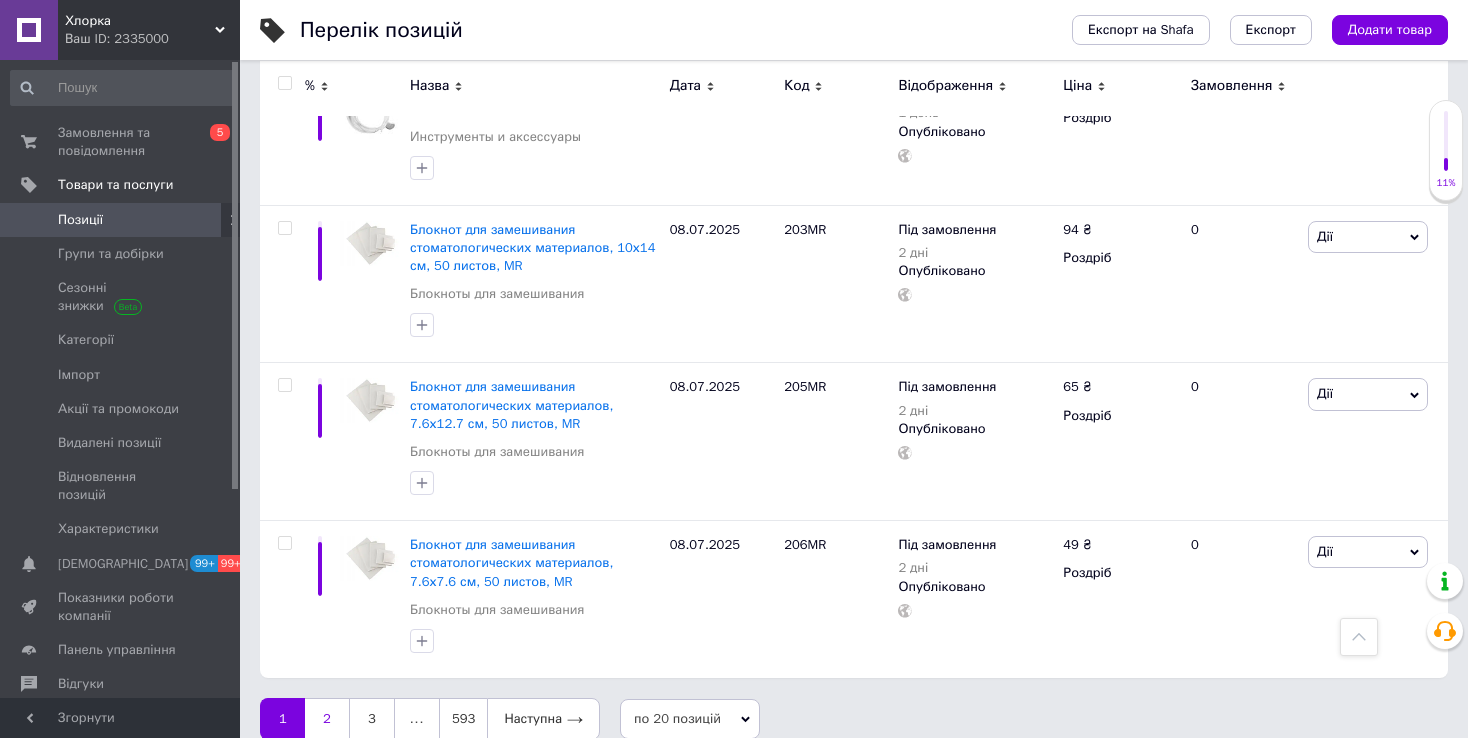 click on "2" at bounding box center (327, 719) 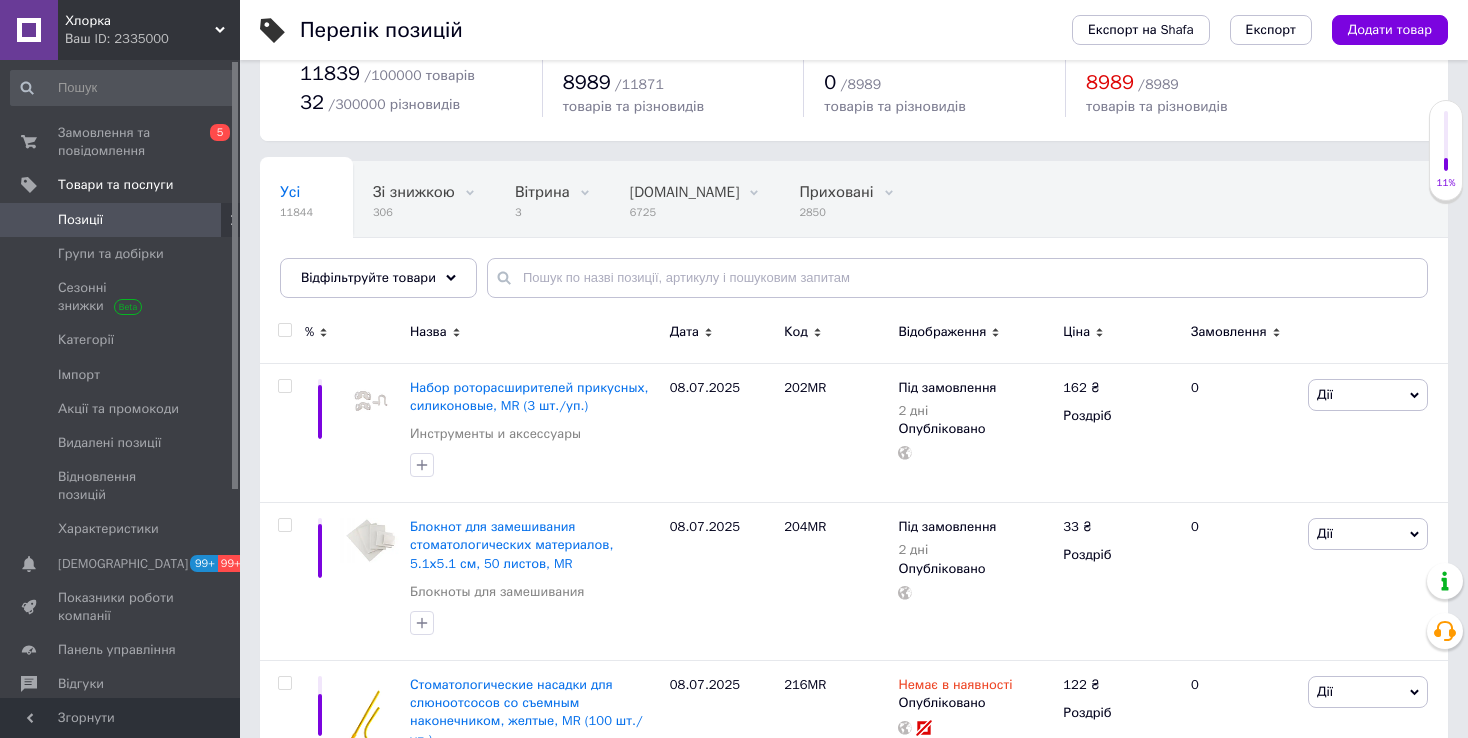 scroll, scrollTop: 0, scrollLeft: 0, axis: both 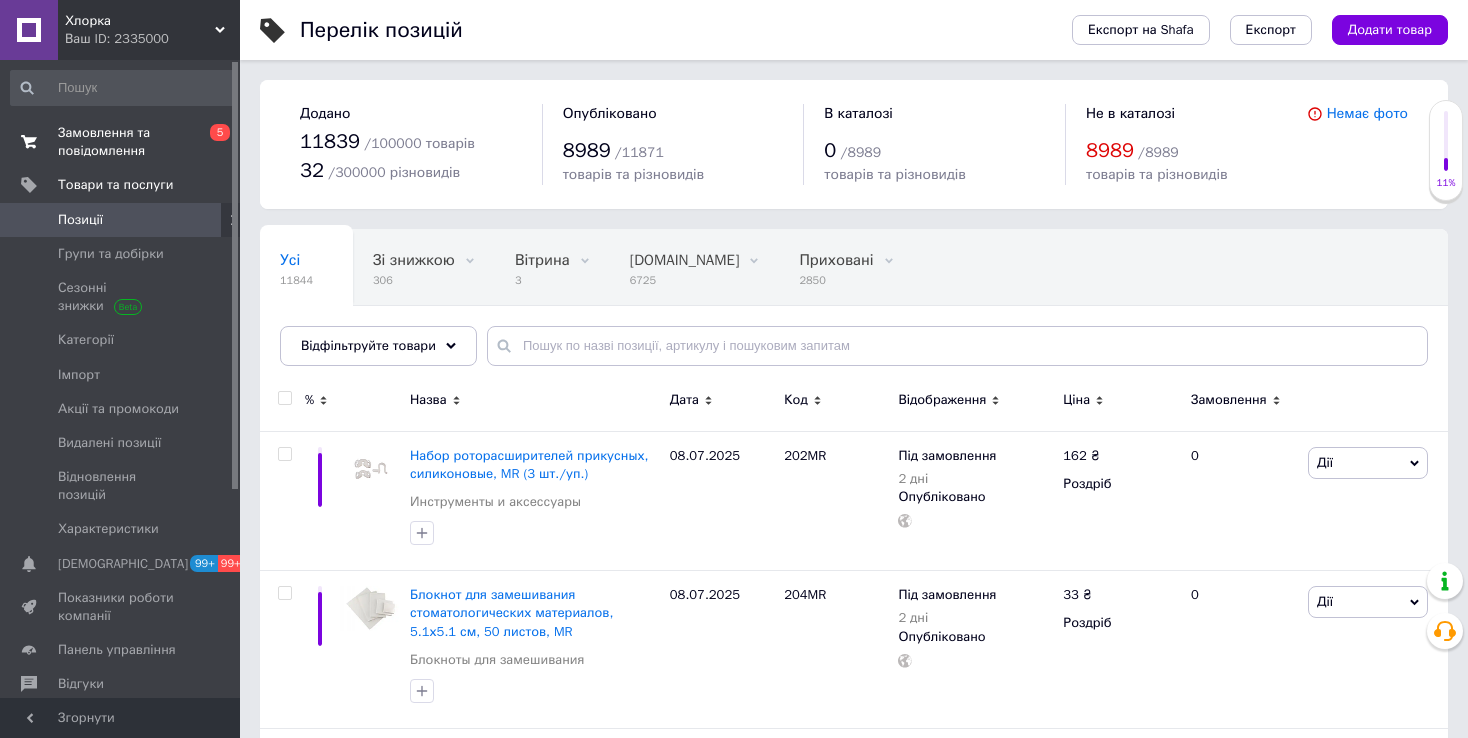 click on "Замовлення та повідомлення" at bounding box center [121, 142] 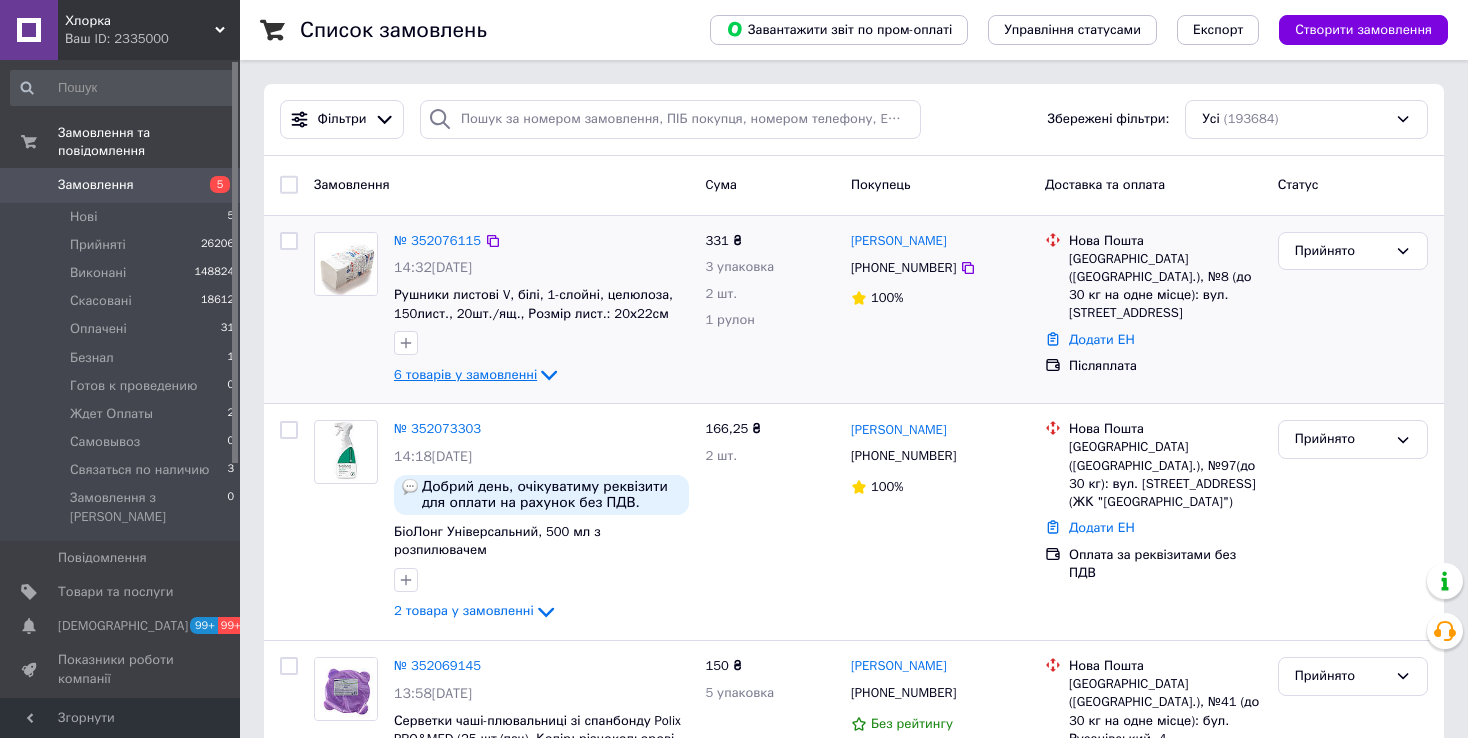 click on "6 товарів у замовленні" at bounding box center (465, 374) 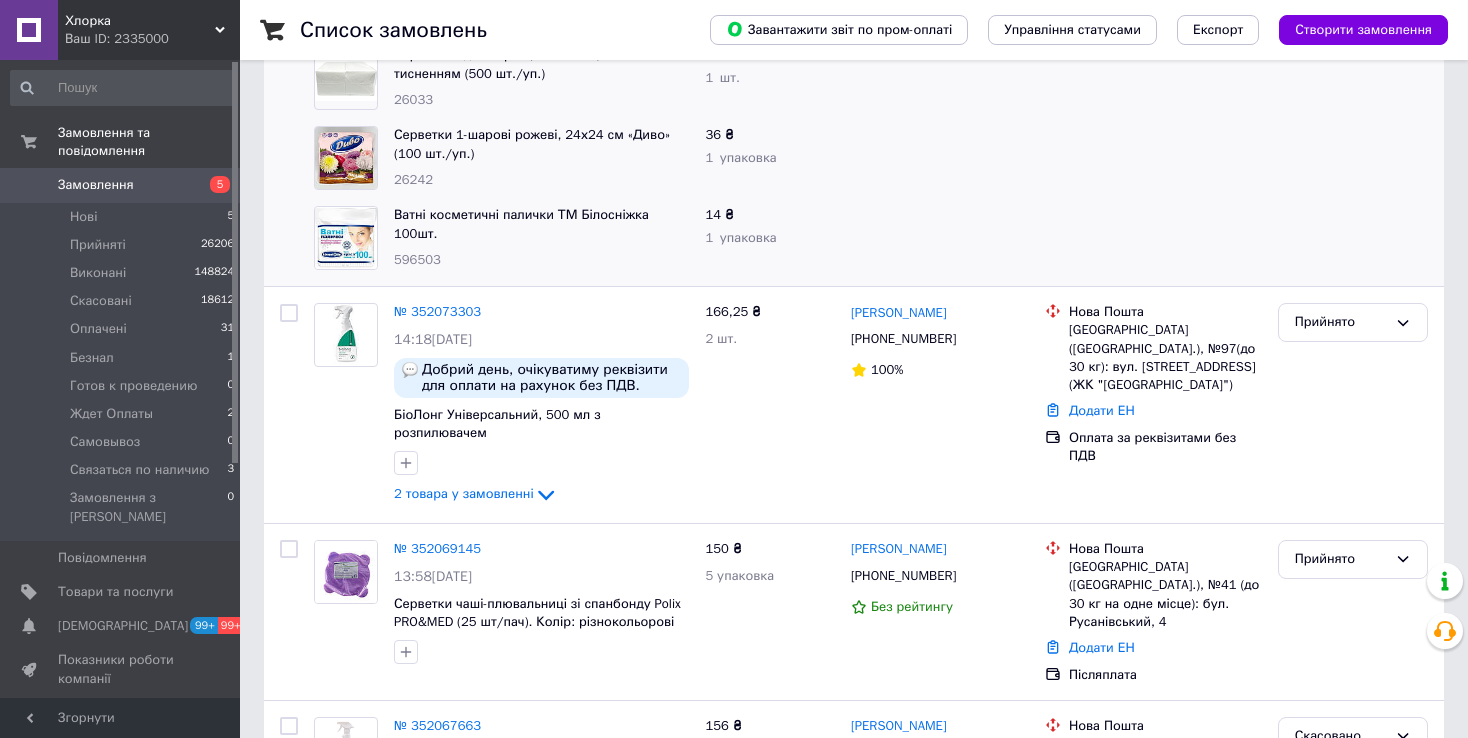 scroll, scrollTop: 600, scrollLeft: 0, axis: vertical 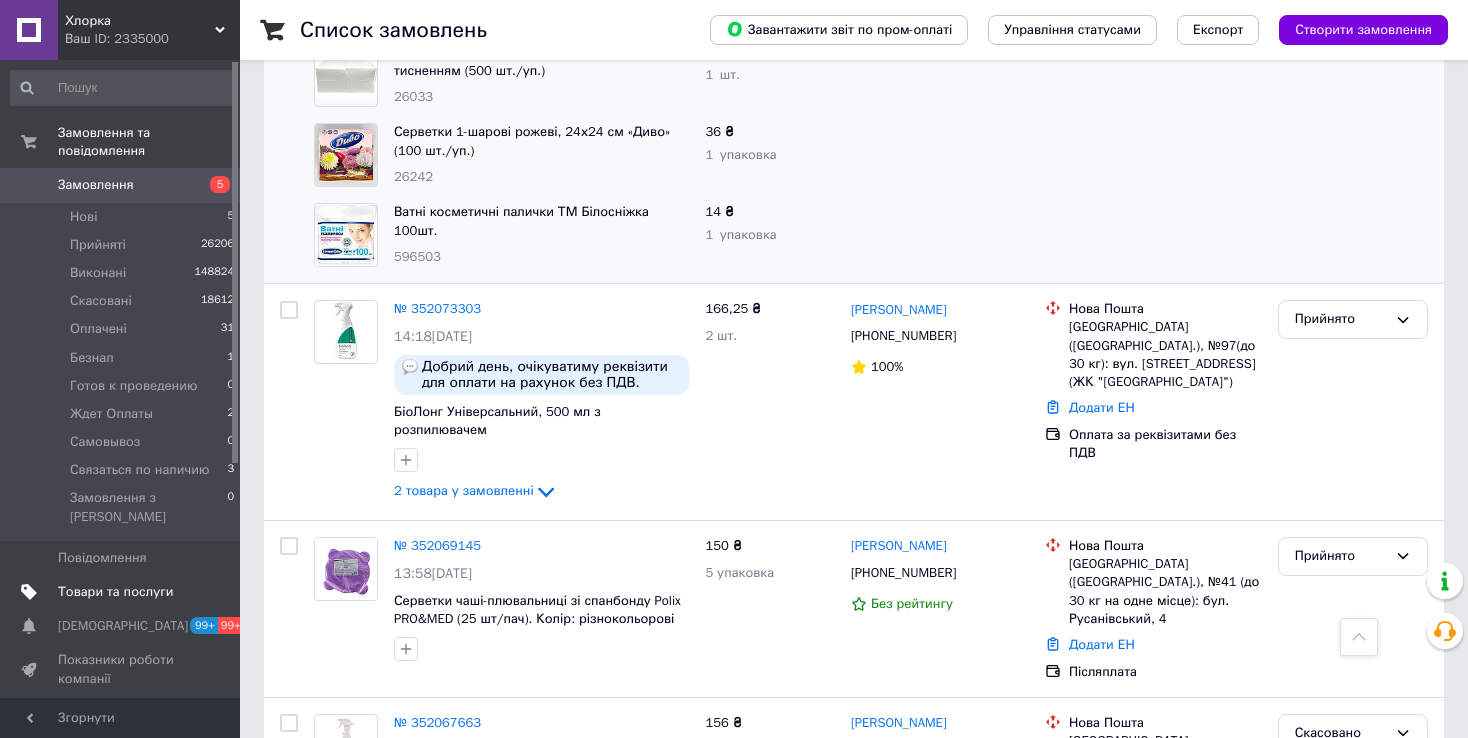 click on "Товари та послуги" at bounding box center (115, 592) 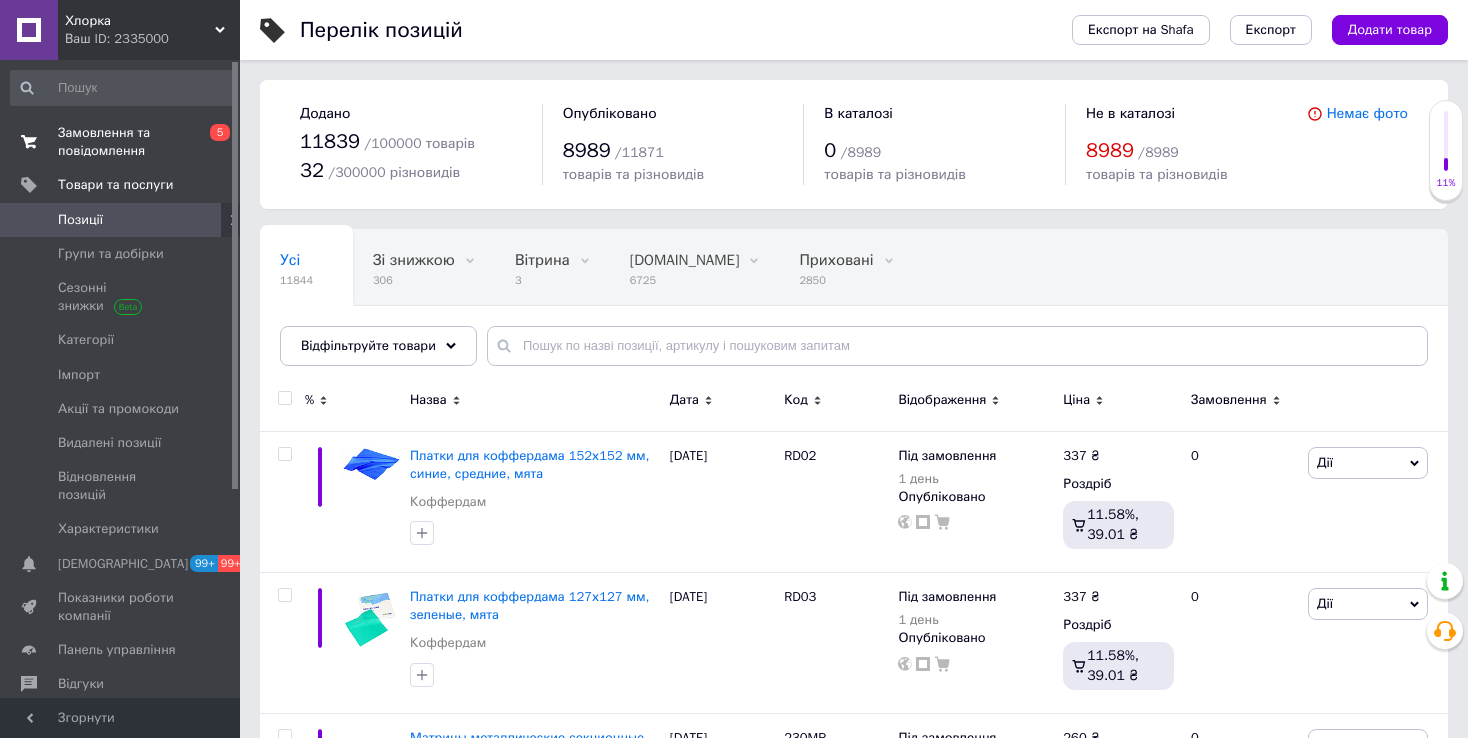 click on "Замовлення та повідомлення" at bounding box center [121, 142] 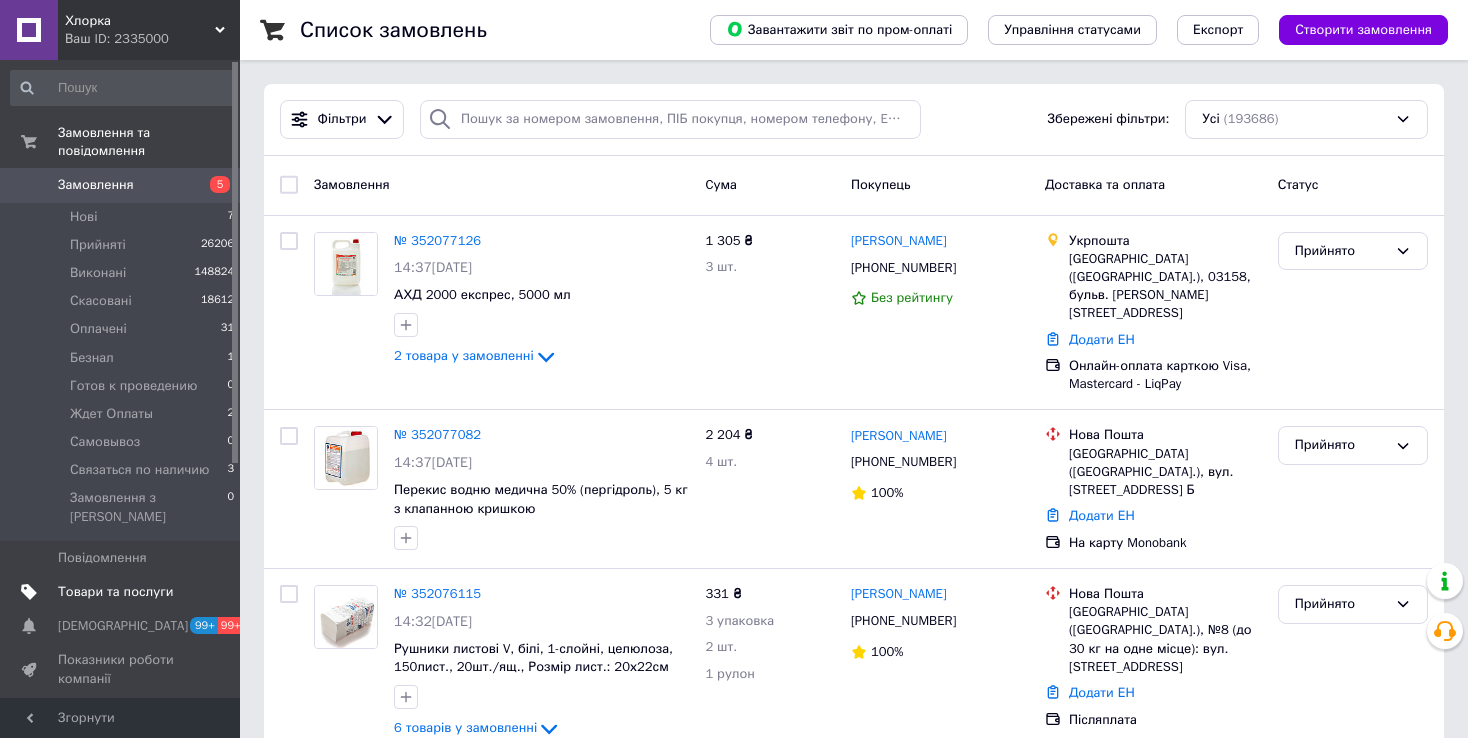click on "Товари та послуги" at bounding box center (115, 592) 